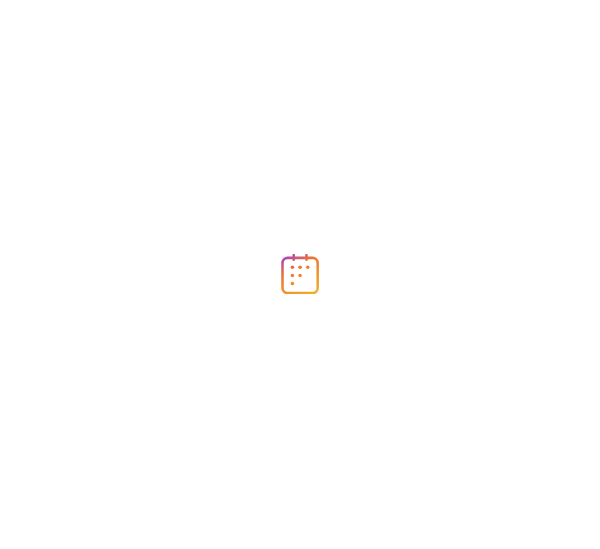 scroll, scrollTop: 0, scrollLeft: 0, axis: both 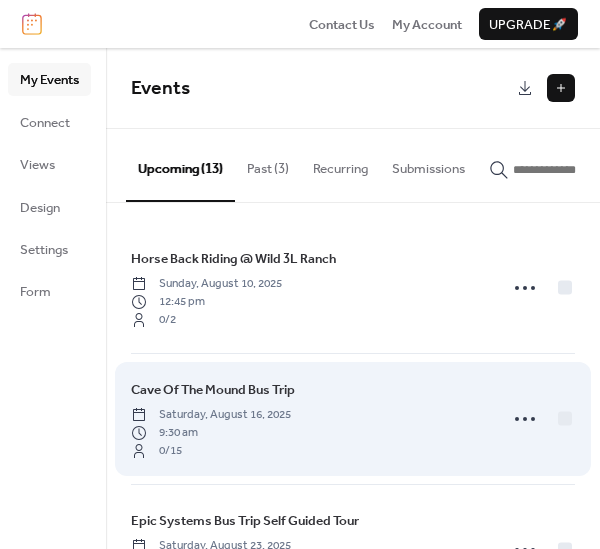click on "Cave Of The Mound Bus Trip" at bounding box center [213, 390] 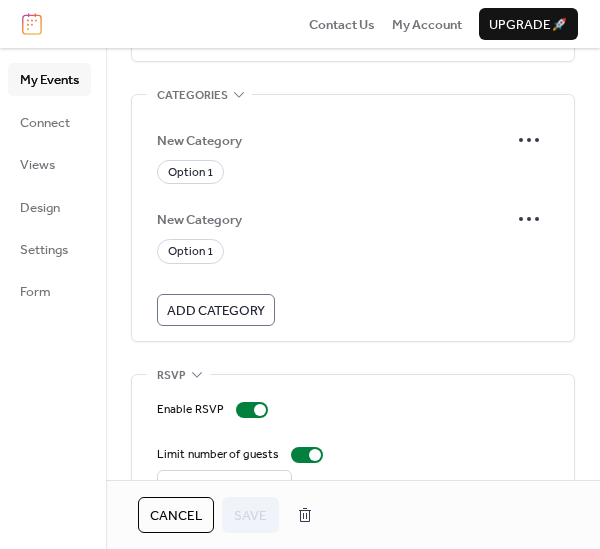scroll, scrollTop: 1268, scrollLeft: 0, axis: vertical 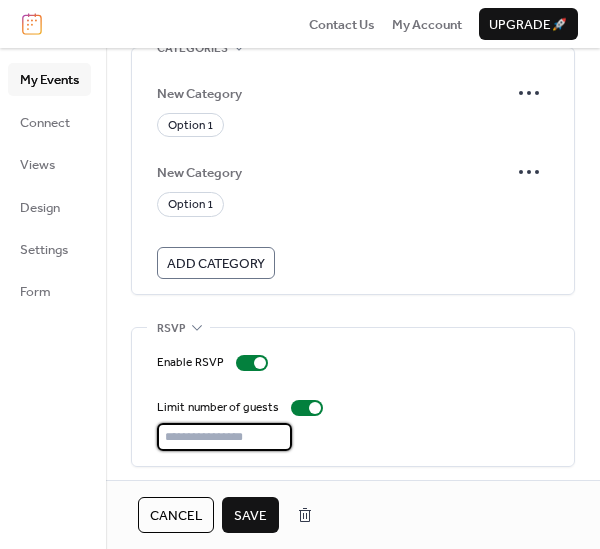 click on "**" at bounding box center [224, 437] 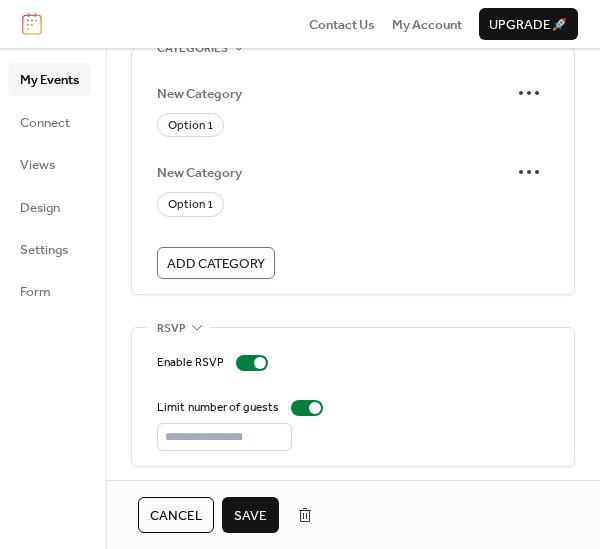 click on "Save" at bounding box center (250, 516) 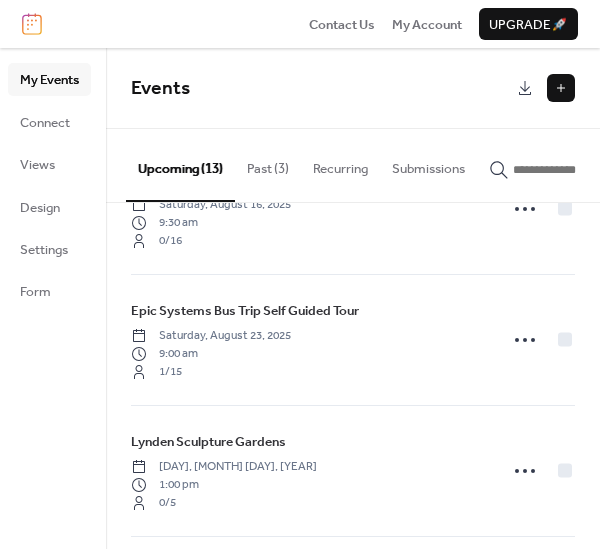 scroll, scrollTop: 0, scrollLeft: 0, axis: both 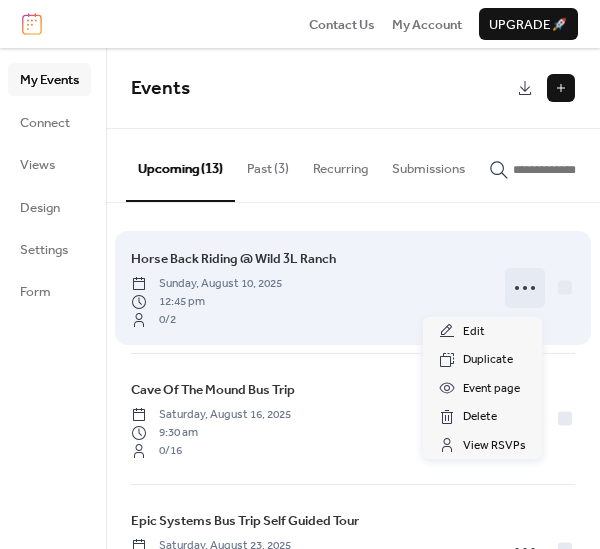 click 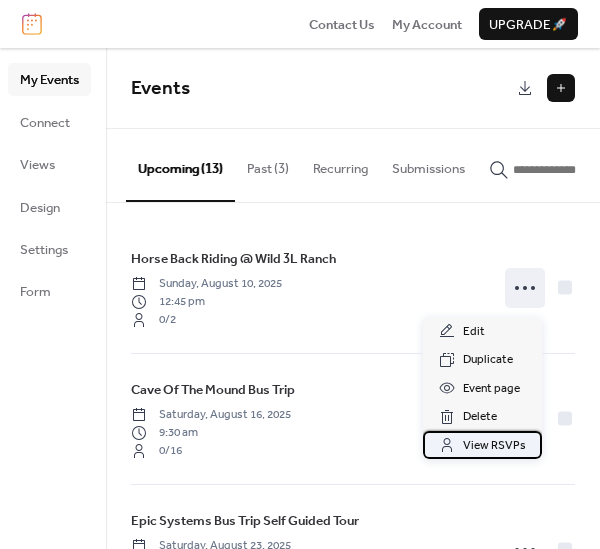 click on "View RSVPs" at bounding box center [494, 446] 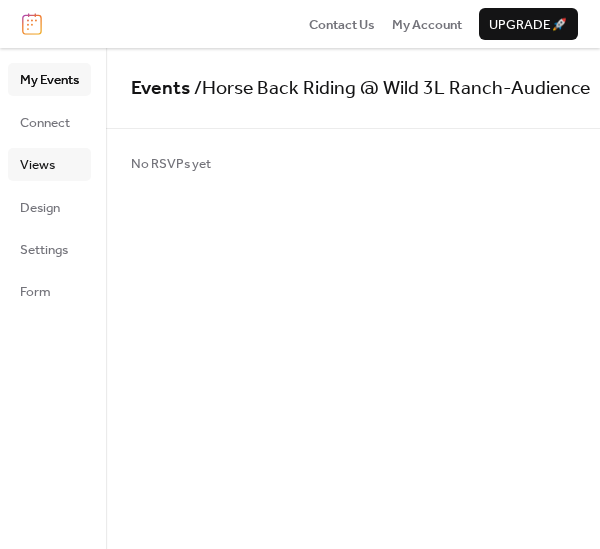click on "Views" at bounding box center [37, 165] 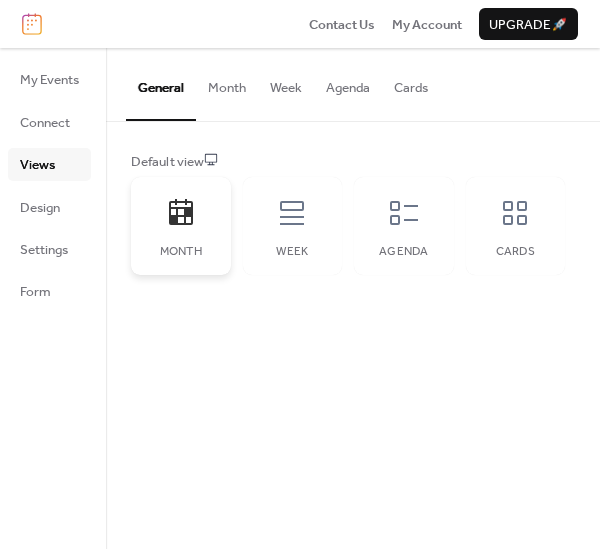click 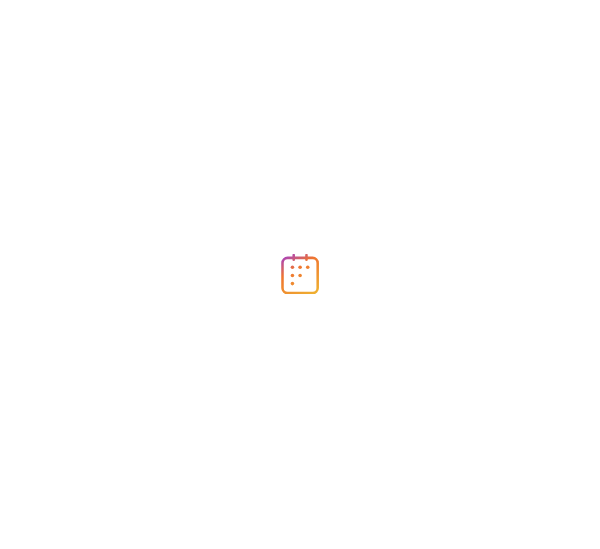 scroll, scrollTop: 0, scrollLeft: 0, axis: both 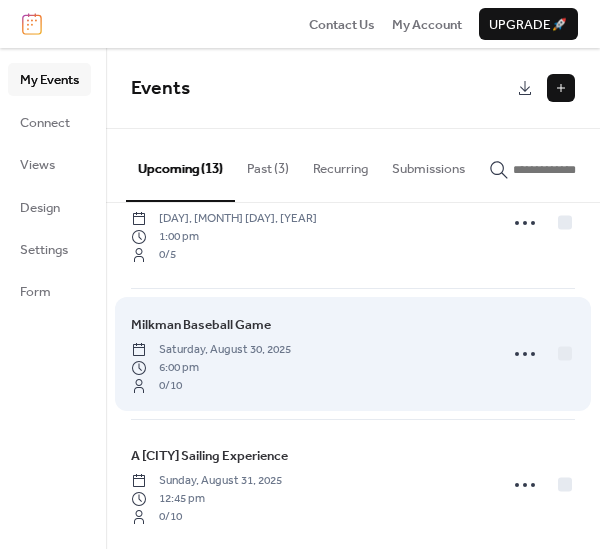 click on "Milkman Baseball Game" at bounding box center [201, 325] 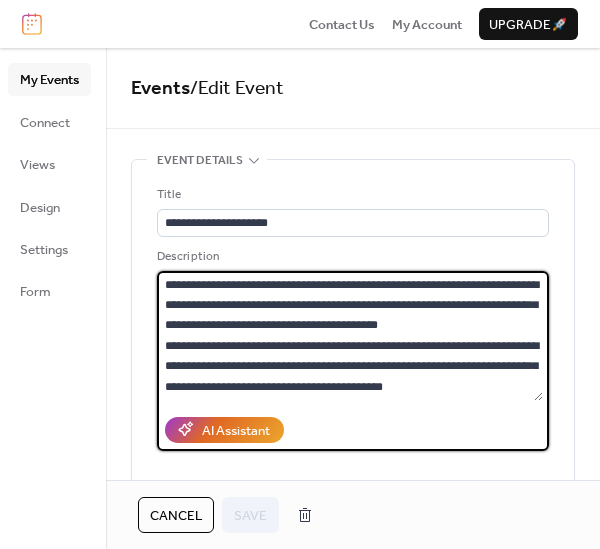 drag, startPoint x: 447, startPoint y: 384, endPoint x: 150, endPoint y: 252, distance: 325.0123 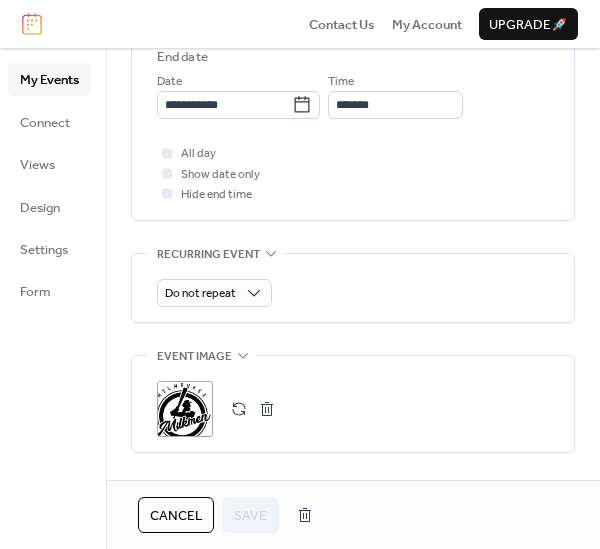 scroll, scrollTop: 932, scrollLeft: 0, axis: vertical 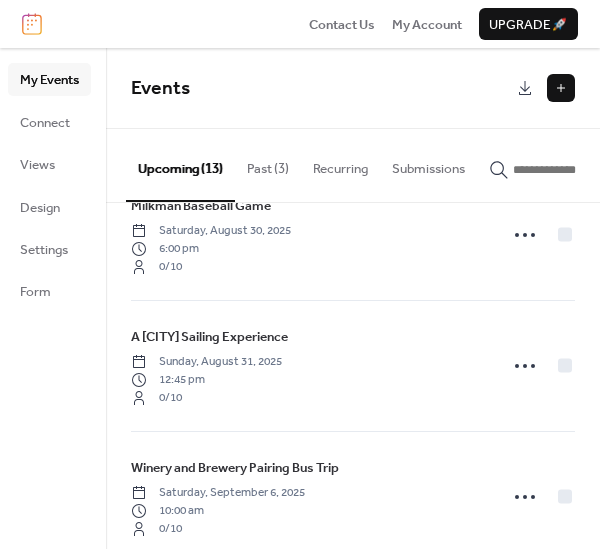drag, startPoint x: 592, startPoint y: 362, endPoint x: 592, endPoint y: 335, distance: 27 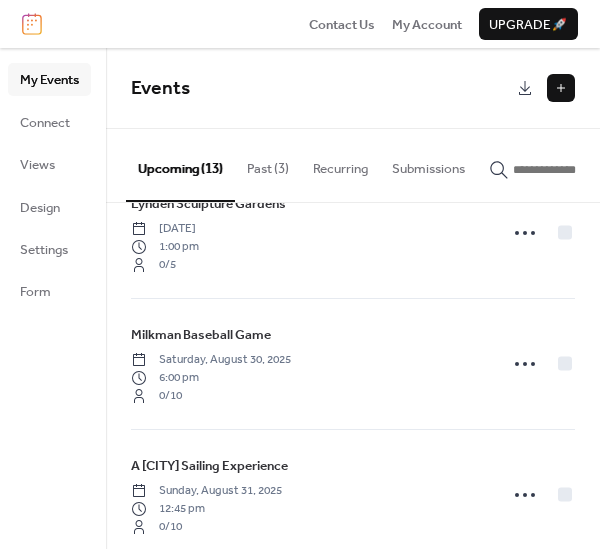 scroll, scrollTop: 444, scrollLeft: 0, axis: vertical 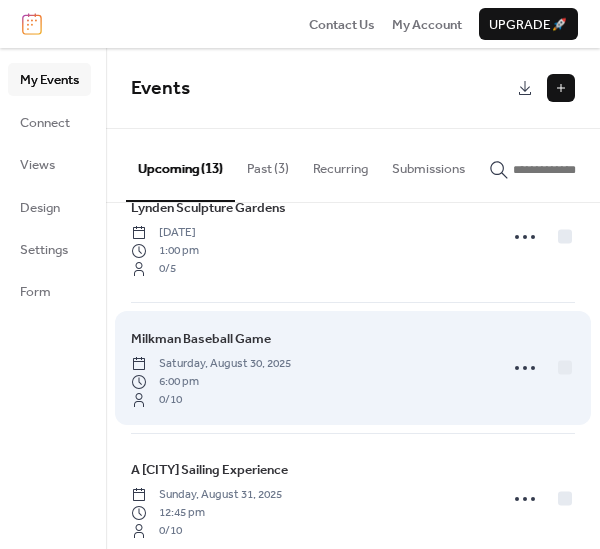 click on "Milkman Baseball Game" at bounding box center [201, 339] 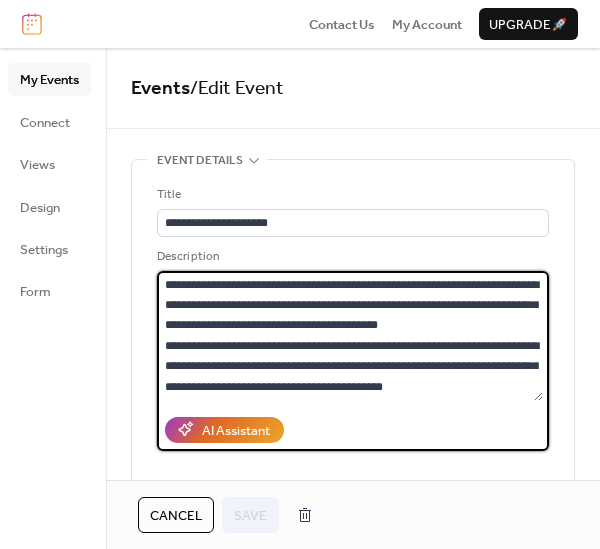 drag, startPoint x: 471, startPoint y: 388, endPoint x: 156, endPoint y: 208, distance: 362.8016 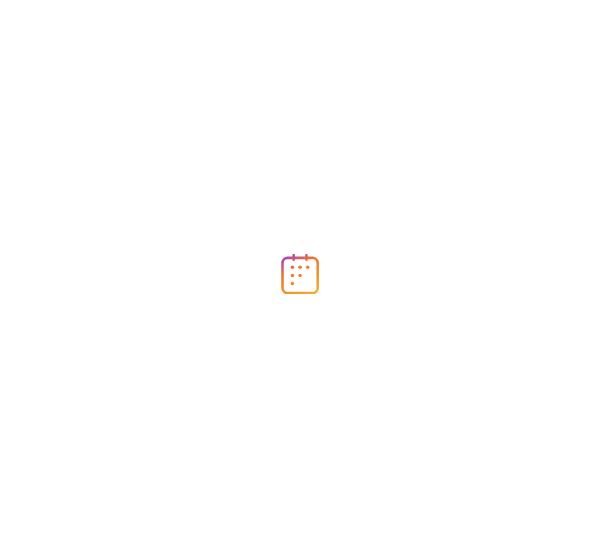 scroll, scrollTop: 0, scrollLeft: 0, axis: both 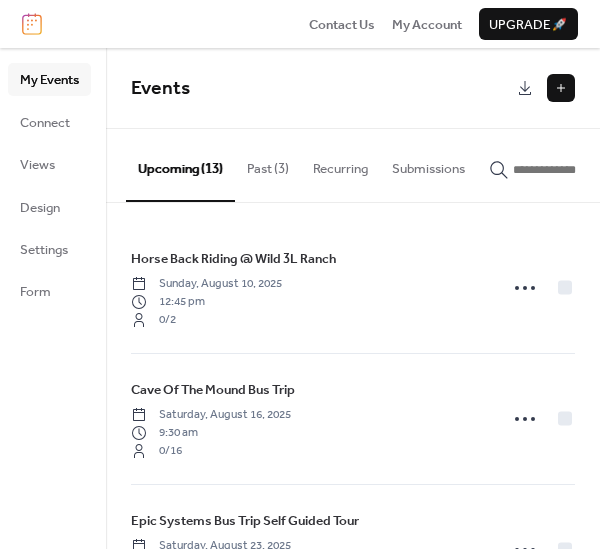 drag, startPoint x: 591, startPoint y: 236, endPoint x: 590, endPoint y: 292, distance: 56.008926 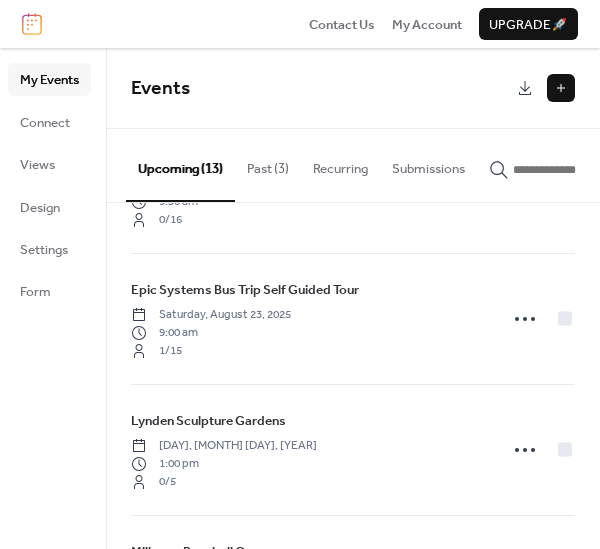 scroll, scrollTop: 285, scrollLeft: 0, axis: vertical 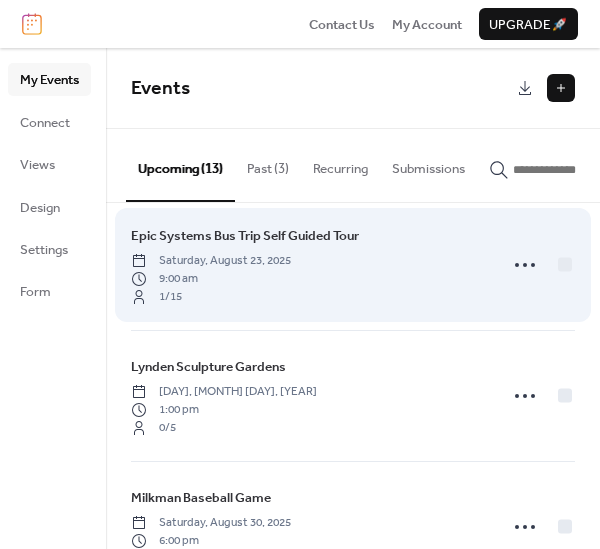 click on "Epic Systems Bus Trip Self Guided Tour" at bounding box center (245, 236) 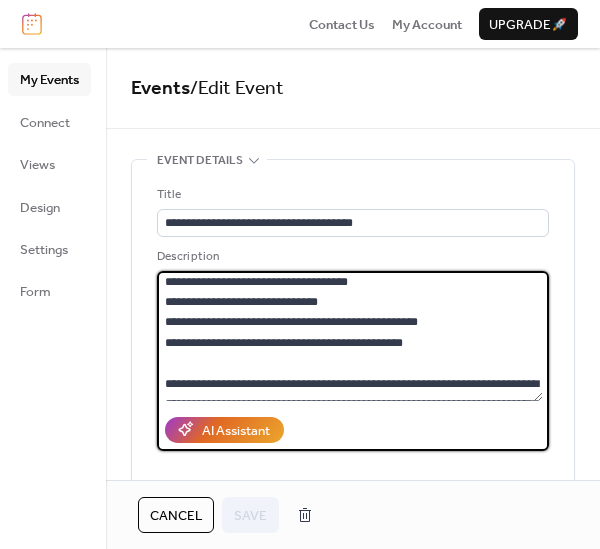 scroll, scrollTop: 0, scrollLeft: 0, axis: both 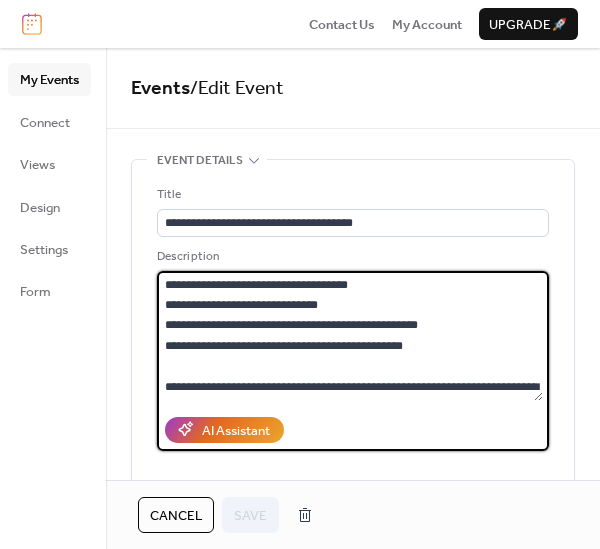 drag, startPoint x: 499, startPoint y: 389, endPoint x: 149, endPoint y: 248, distance: 377.33408 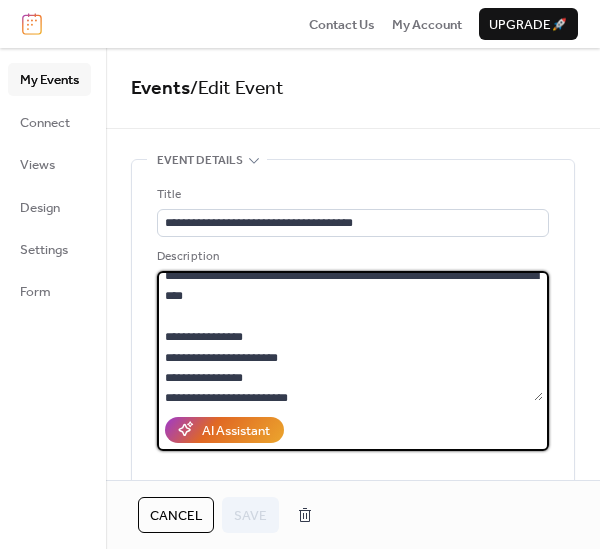 scroll, scrollTop: 346, scrollLeft: 0, axis: vertical 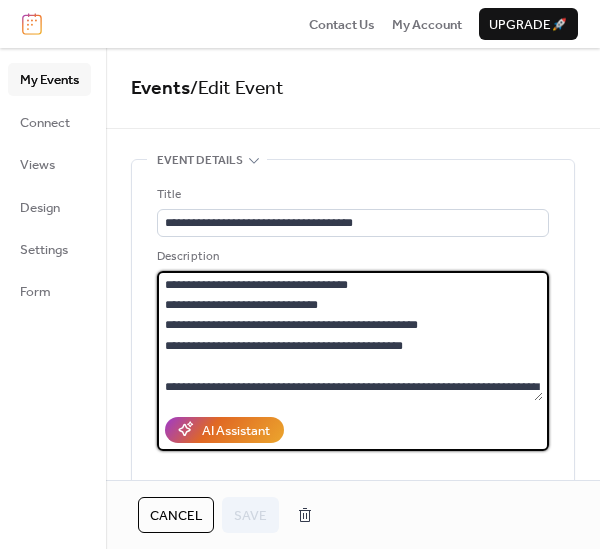 drag, startPoint x: 518, startPoint y: 387, endPoint x: 141, endPoint y: 263, distance: 396.869 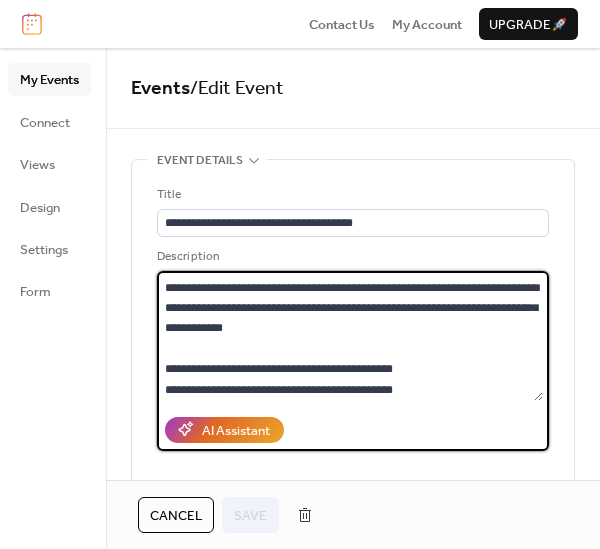 scroll, scrollTop: 120, scrollLeft: 0, axis: vertical 